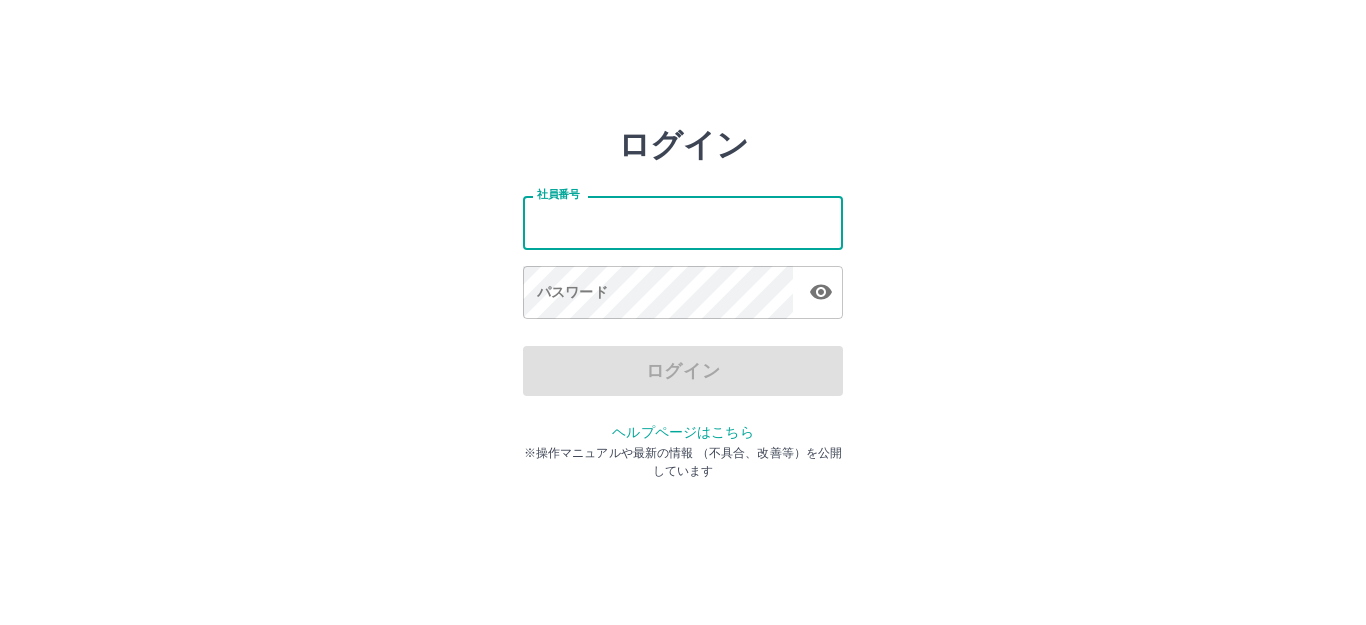 scroll, scrollTop: 0, scrollLeft: 0, axis: both 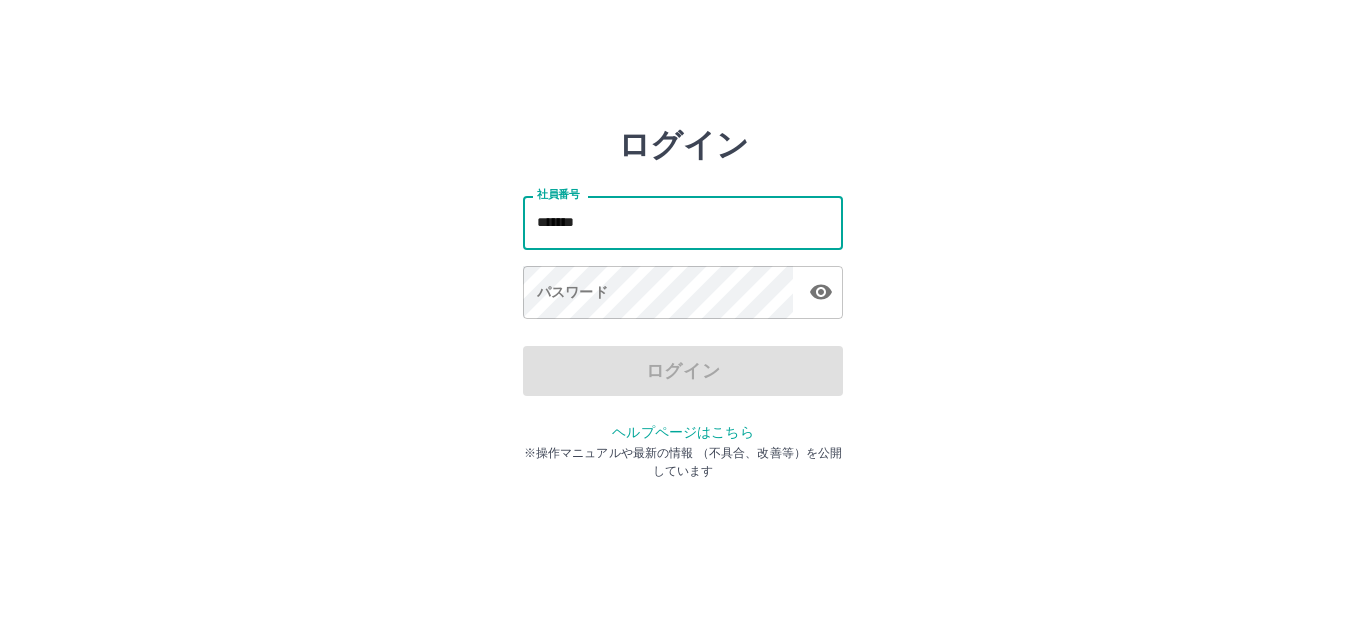 type on "*******" 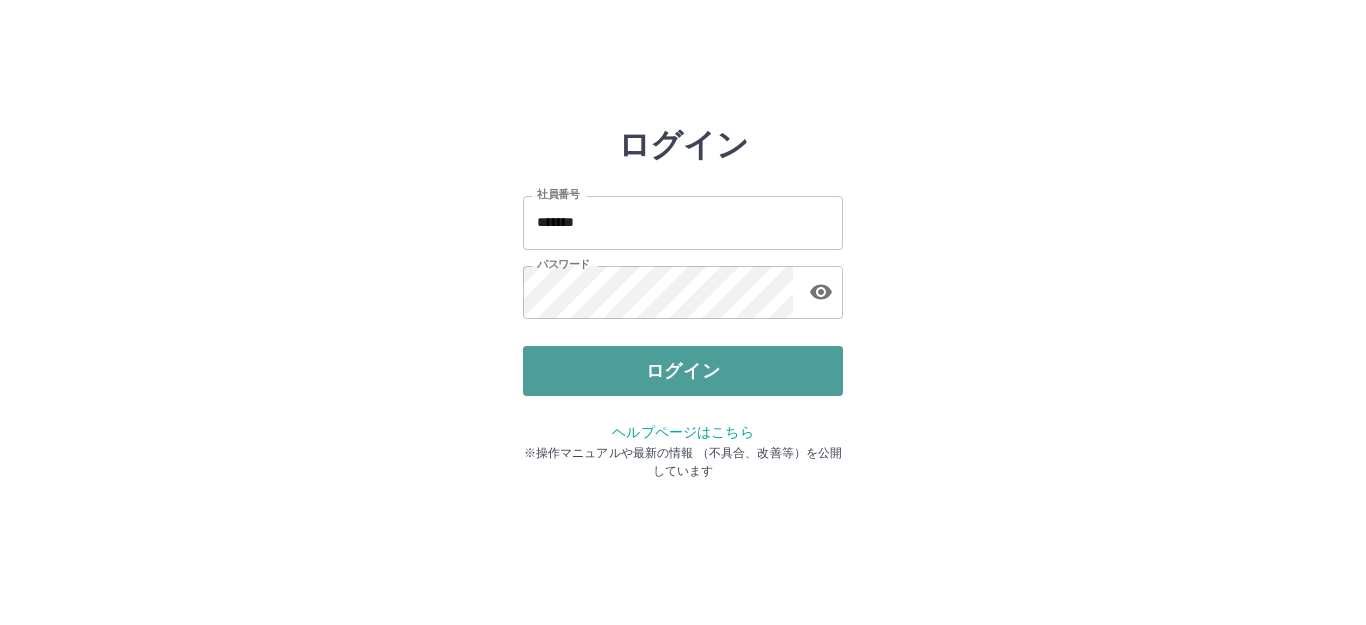 click on "ログイン" at bounding box center (683, 371) 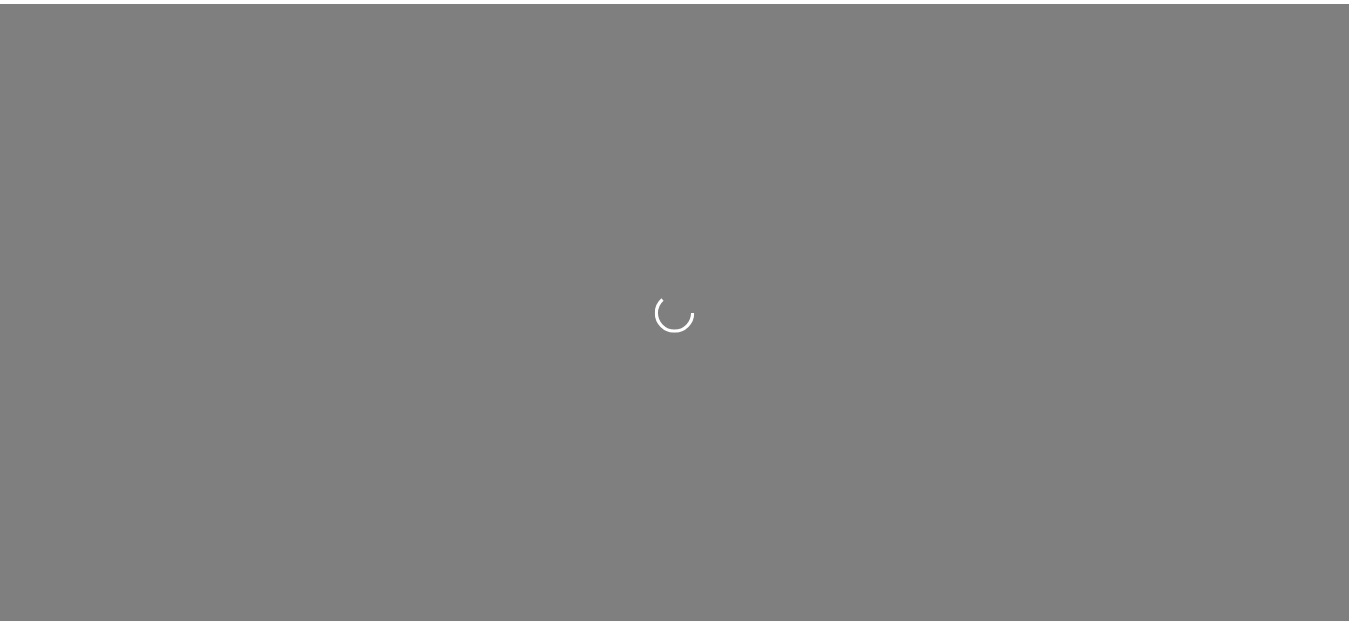 scroll, scrollTop: 0, scrollLeft: 0, axis: both 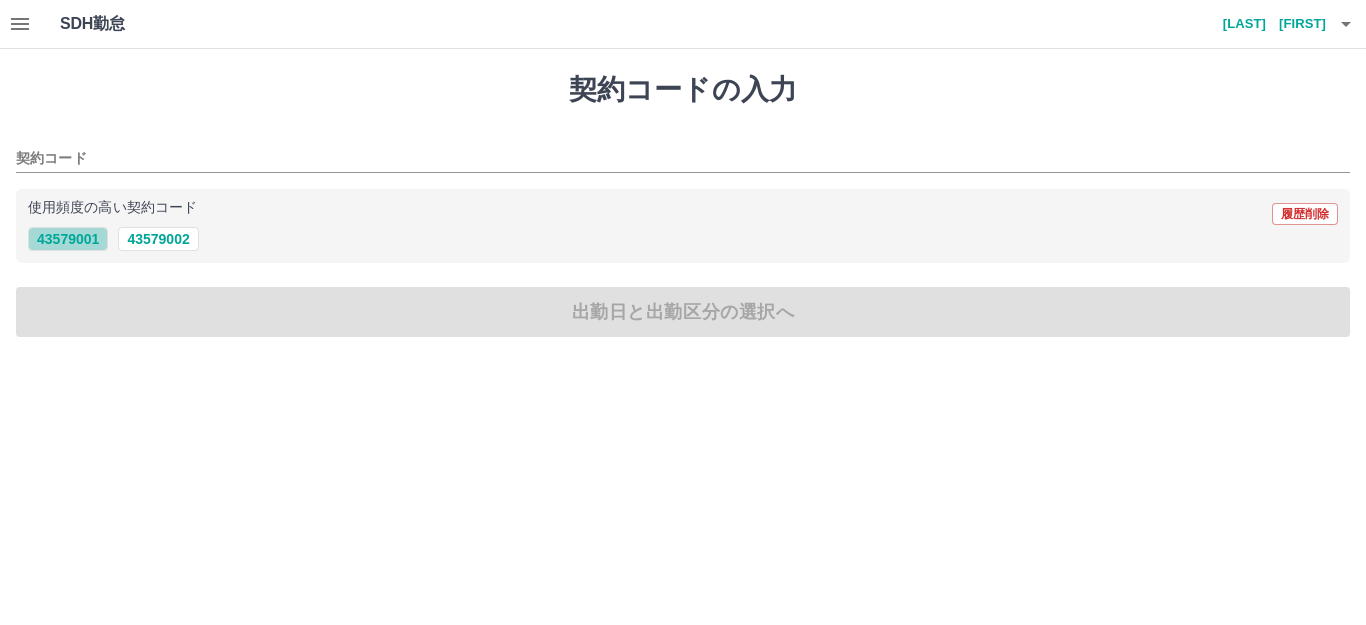click on "43579001" at bounding box center [68, 239] 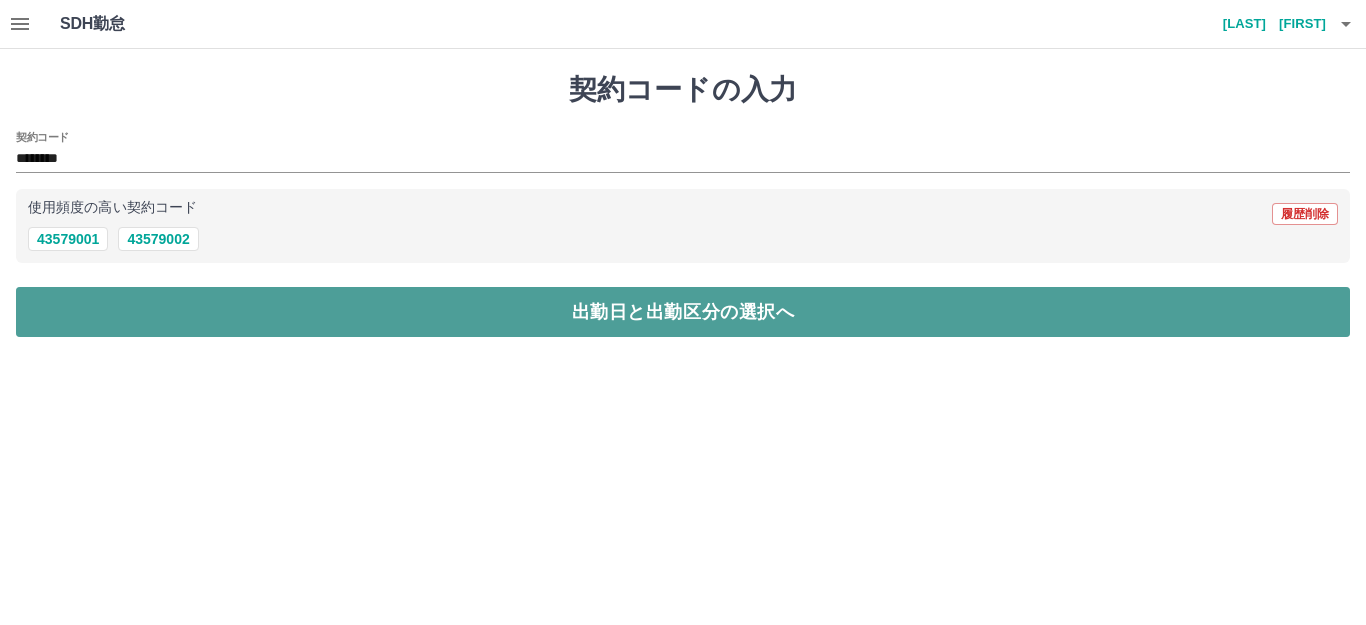 click on "出勤日と出勤区分の選択へ" at bounding box center (683, 312) 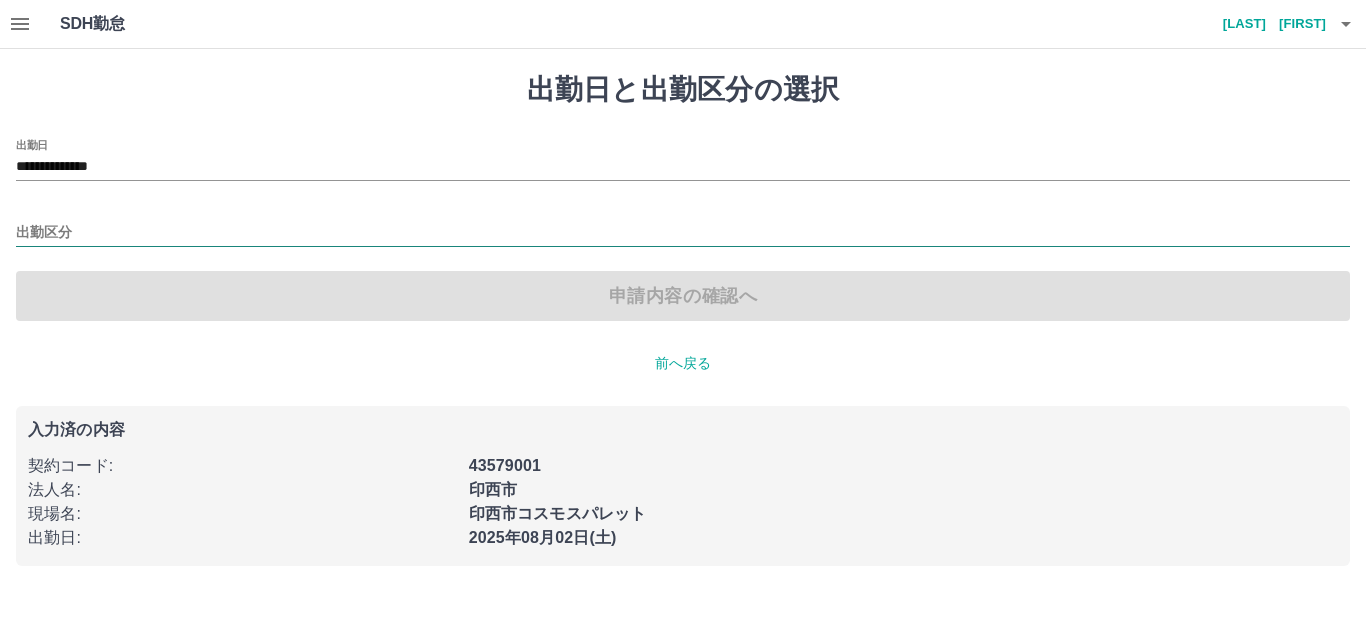 click on "出勤区分" at bounding box center (683, 233) 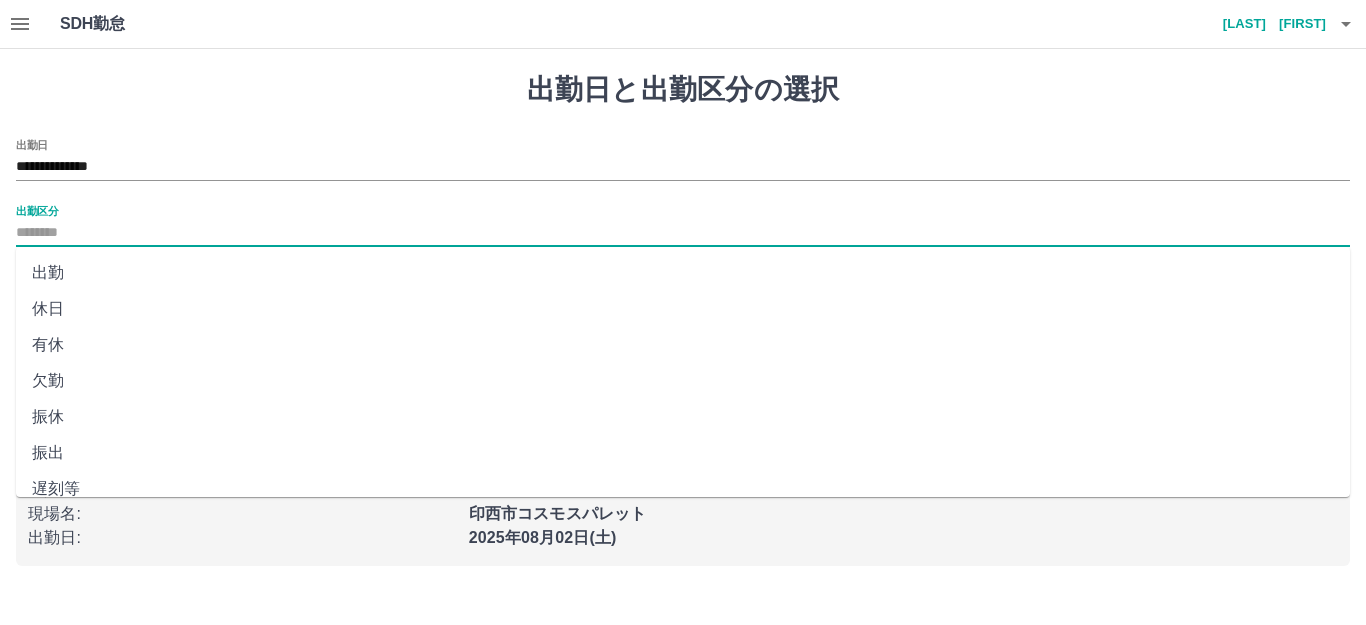 click on "出勤" at bounding box center (683, 273) 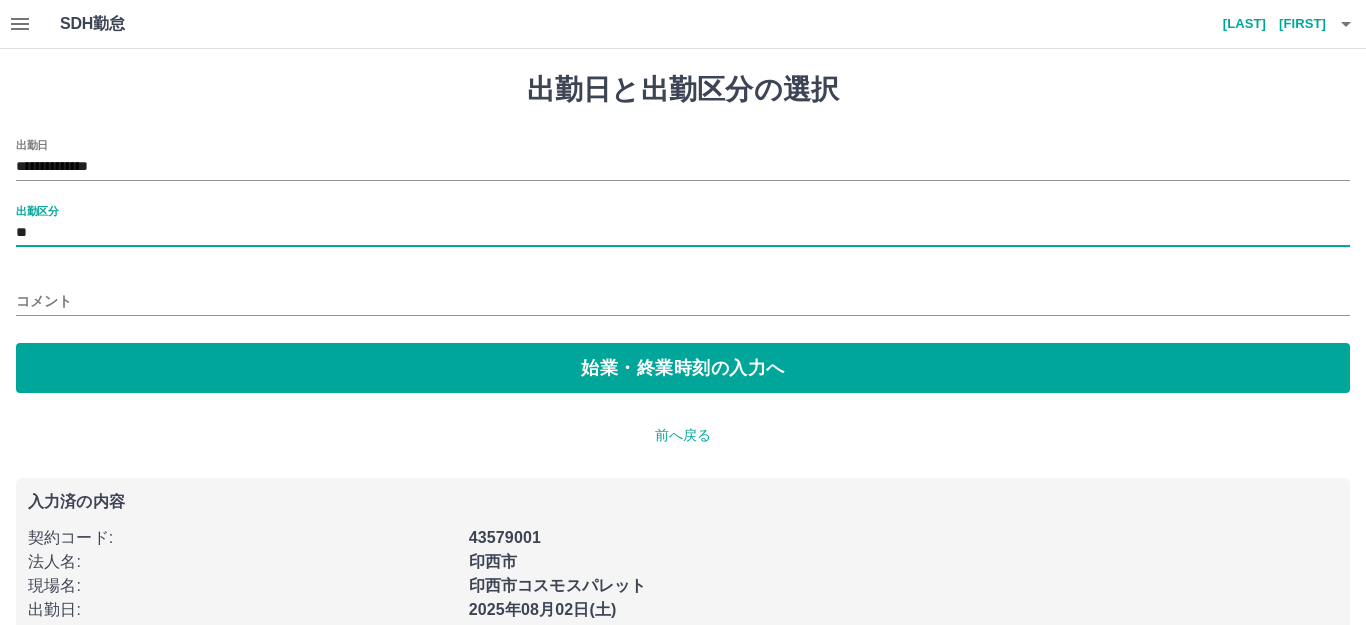 type on "**" 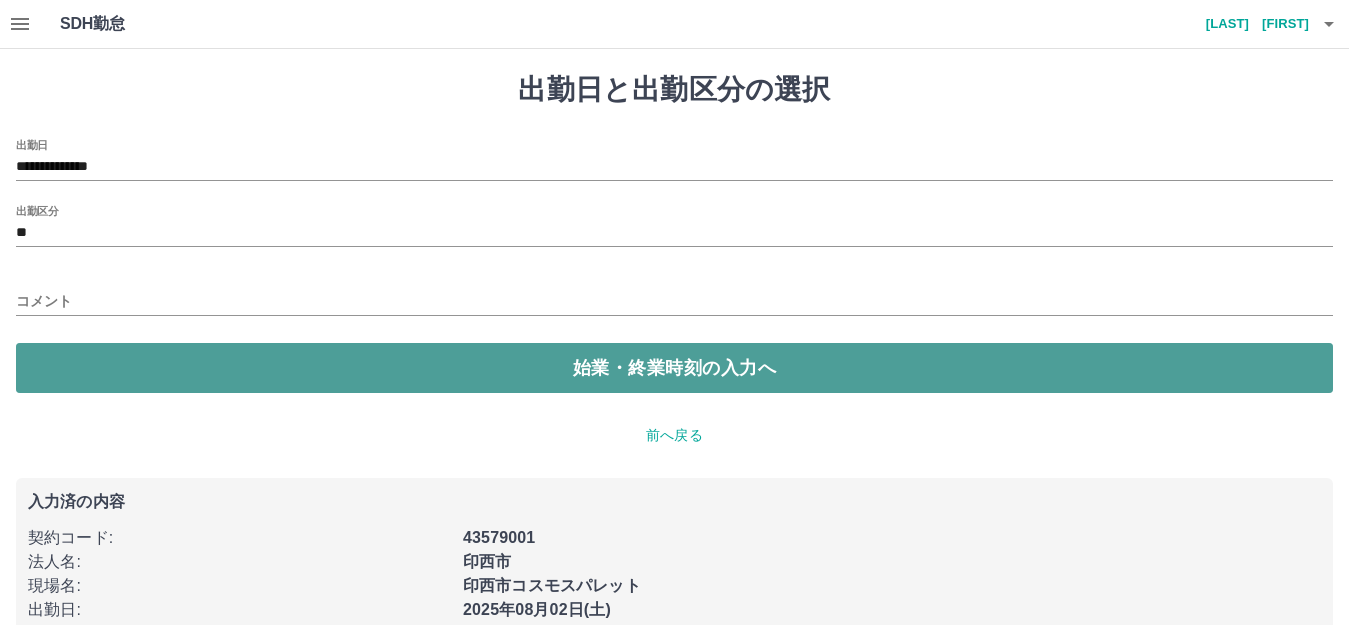 click on "始業・終業時刻の入力へ" at bounding box center [674, 368] 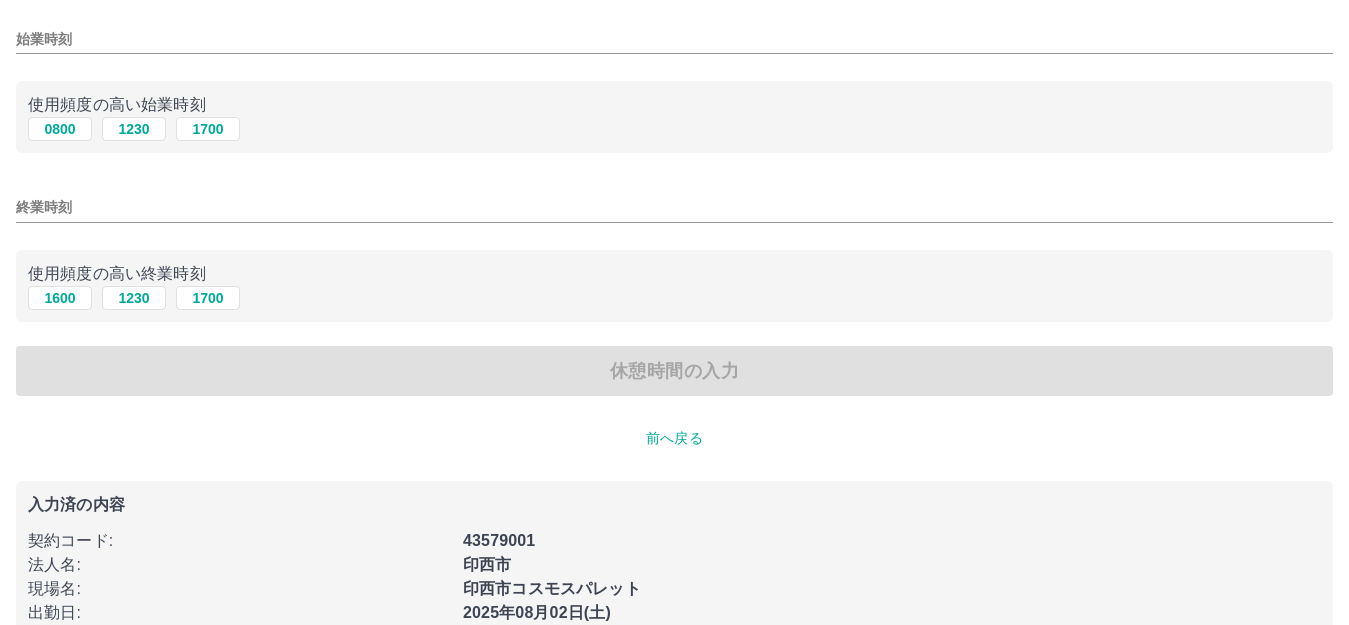 scroll, scrollTop: 95, scrollLeft: 0, axis: vertical 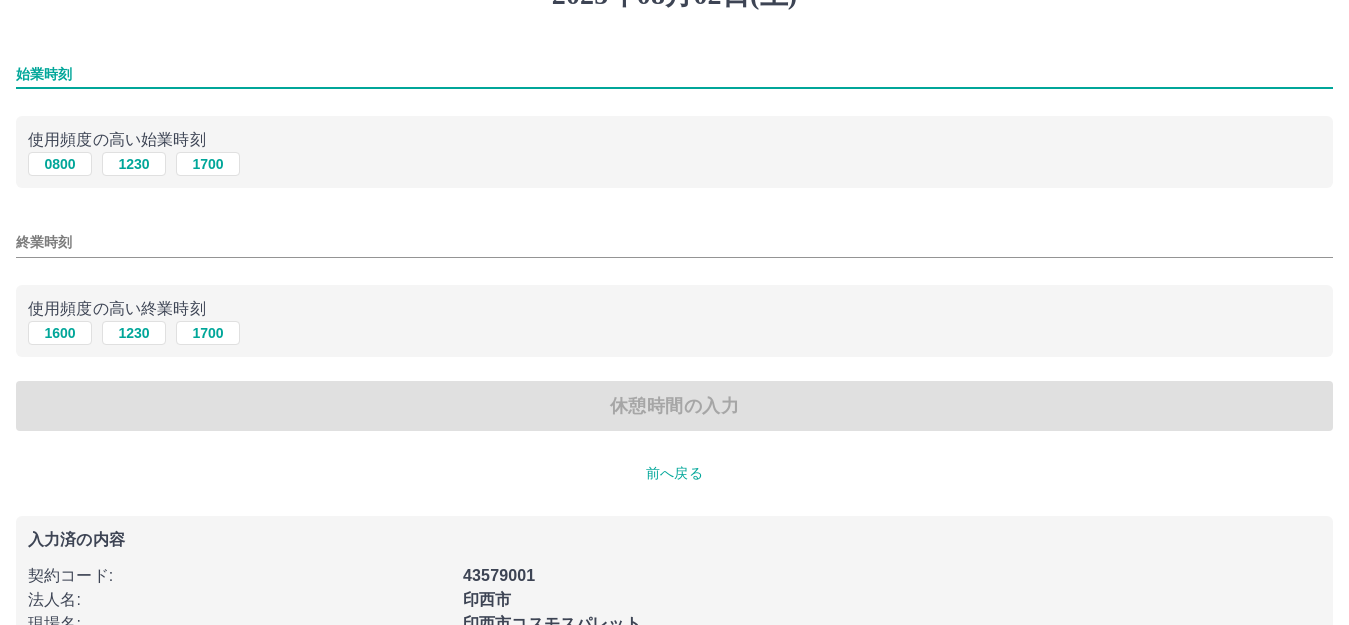 click on "始業時刻" at bounding box center [674, 74] 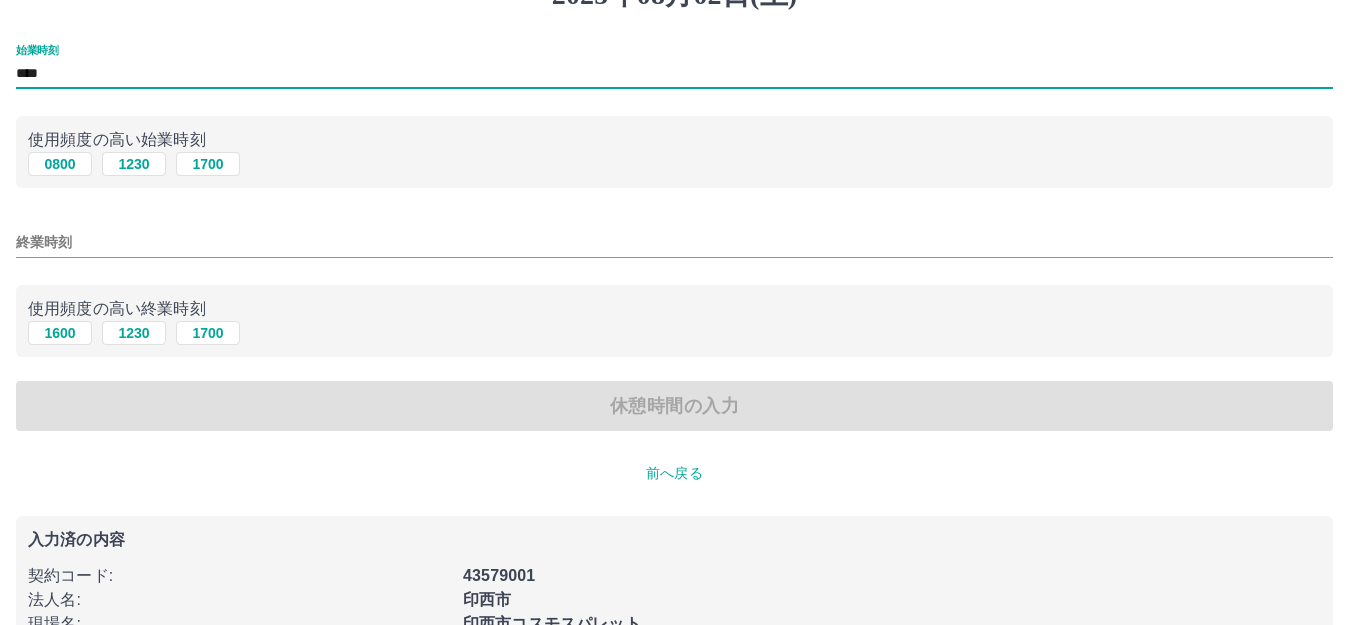 type on "****" 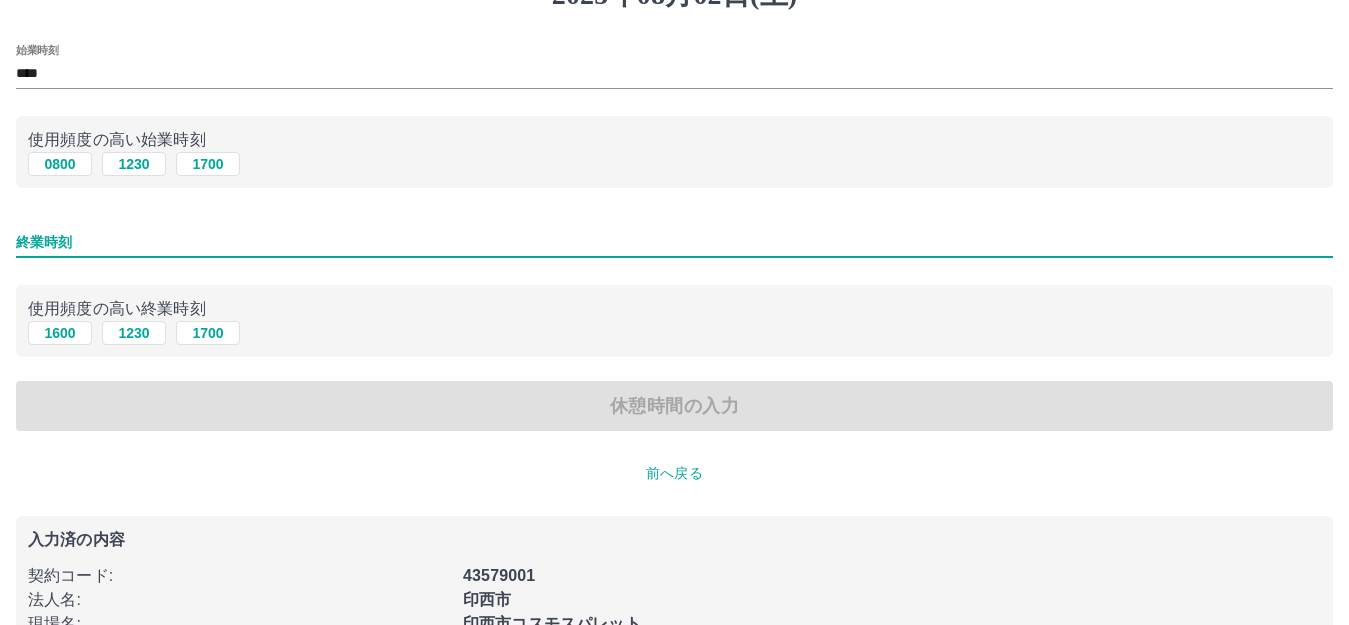 click on "終業時刻" at bounding box center (674, 242) 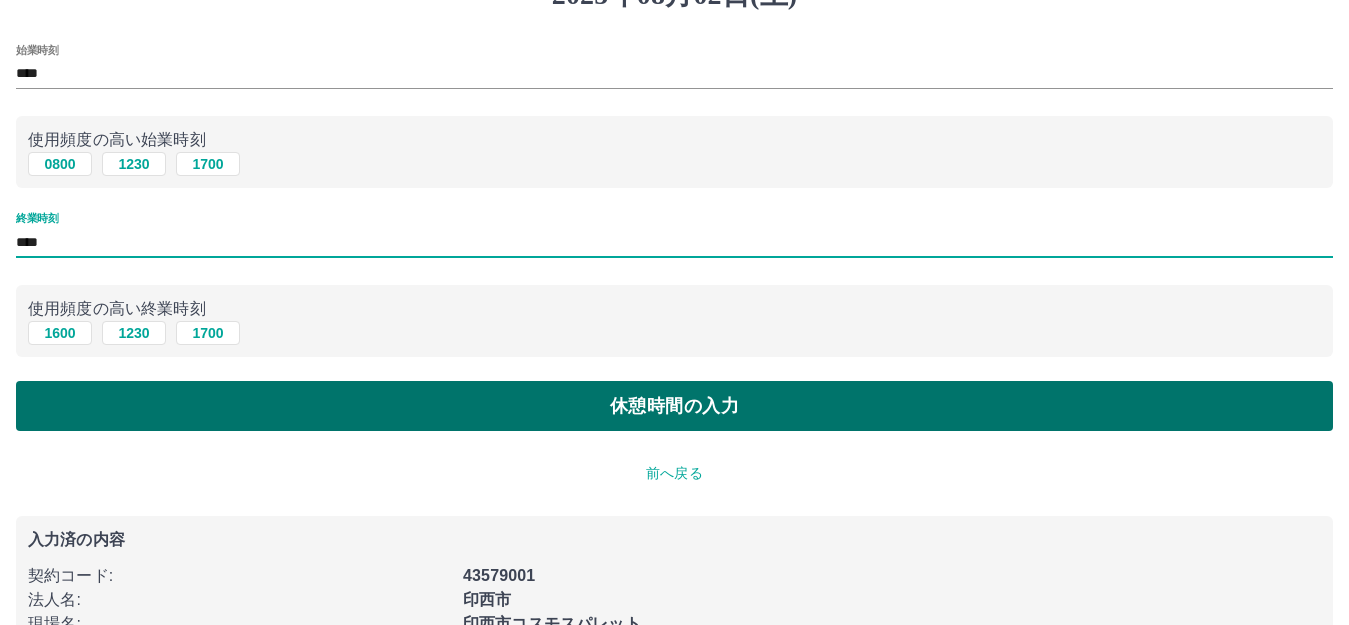 type on "****" 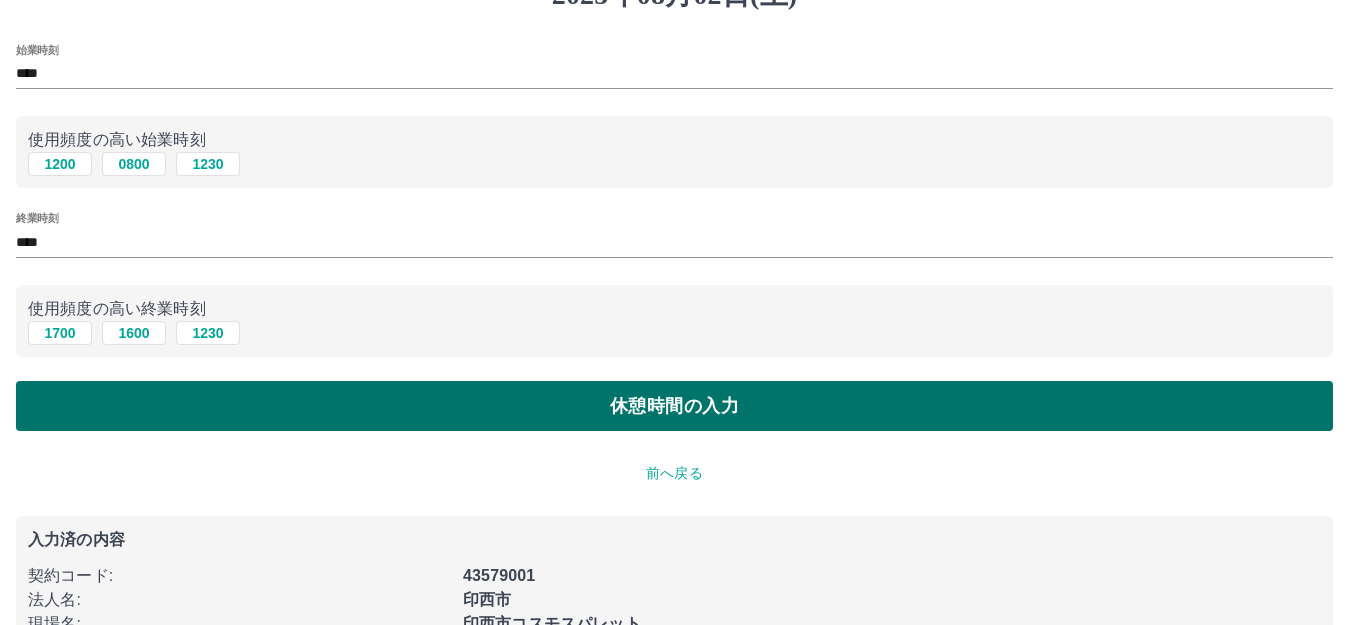 scroll, scrollTop: 0, scrollLeft: 0, axis: both 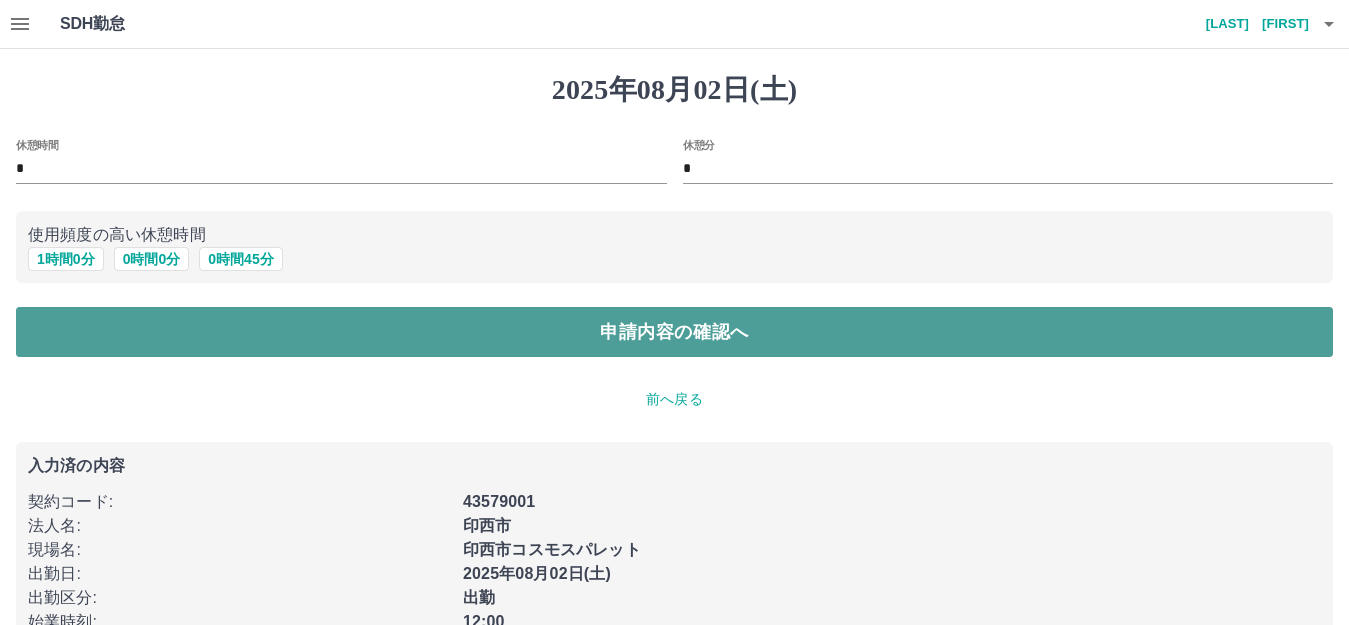 click on "申請内容の確認へ" at bounding box center [674, 332] 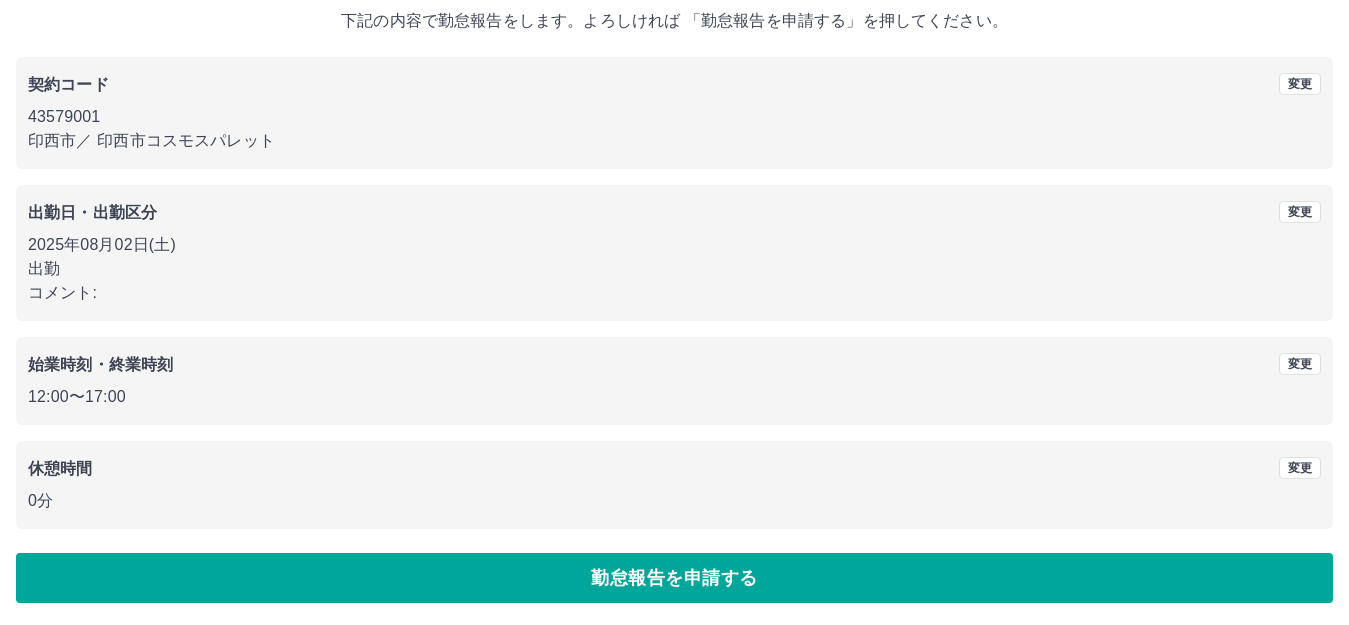 scroll, scrollTop: 124, scrollLeft: 0, axis: vertical 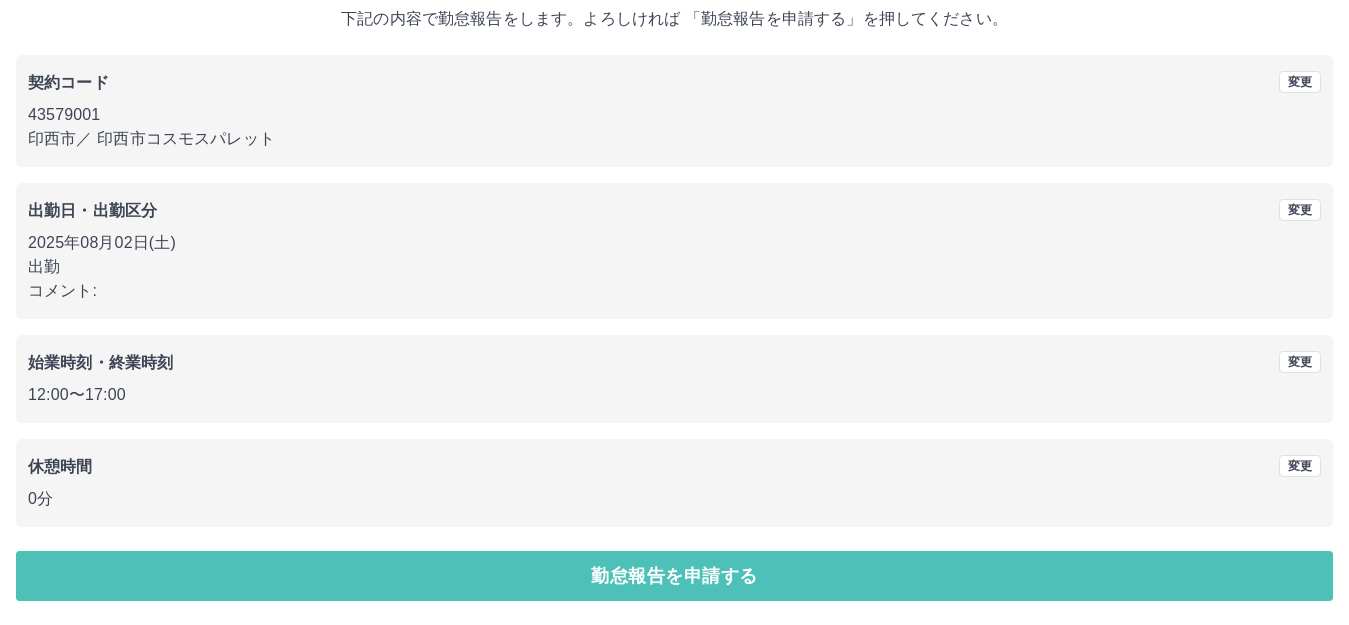 click on "勤怠報告を申請する" at bounding box center (674, 576) 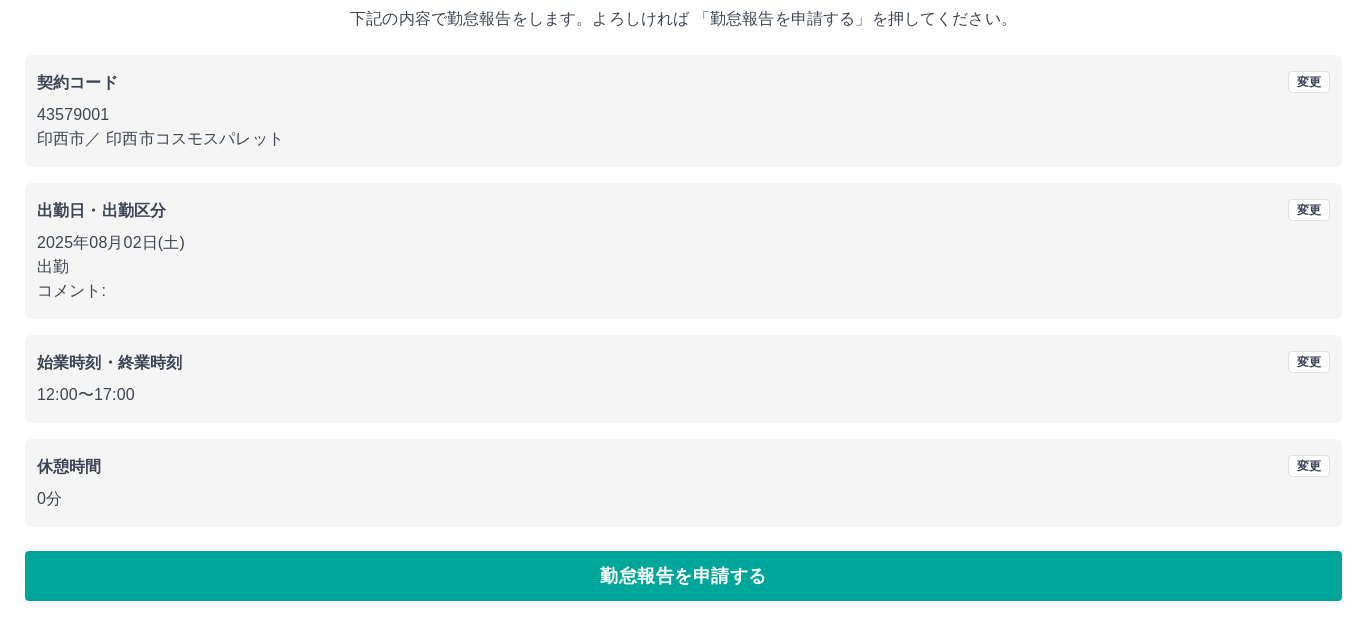 scroll, scrollTop: 0, scrollLeft: 0, axis: both 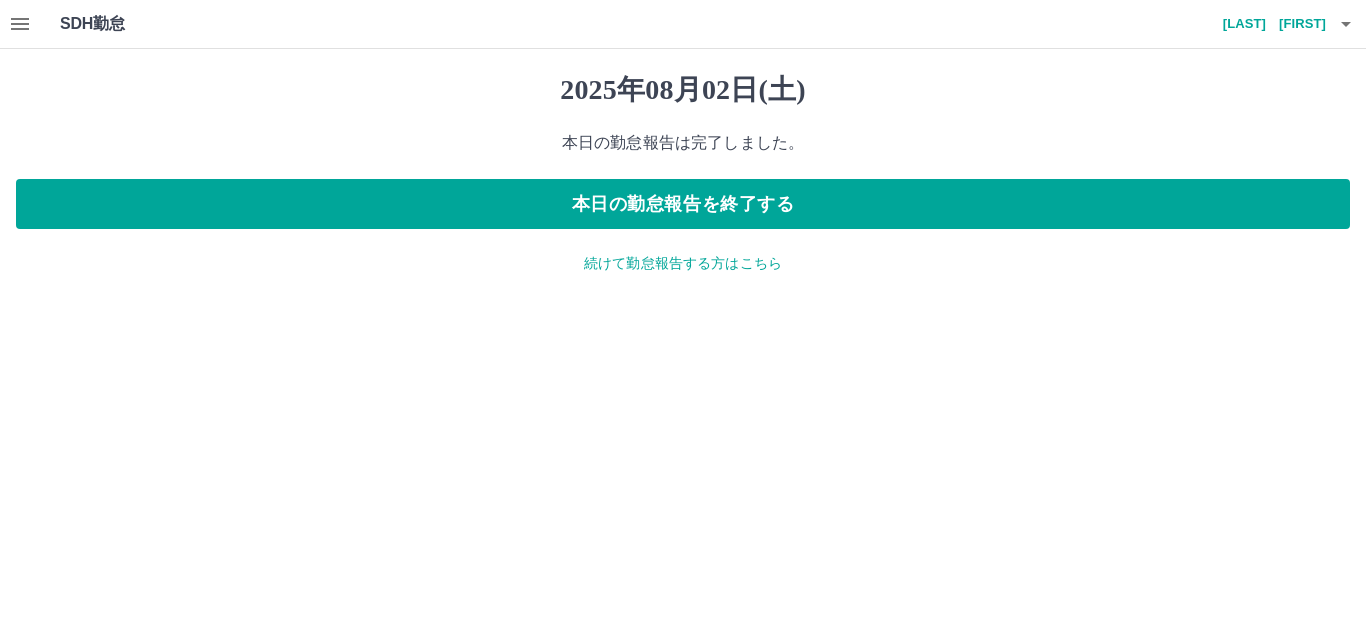 click on "続けて勤怠報告する方はこちら" at bounding box center (683, 263) 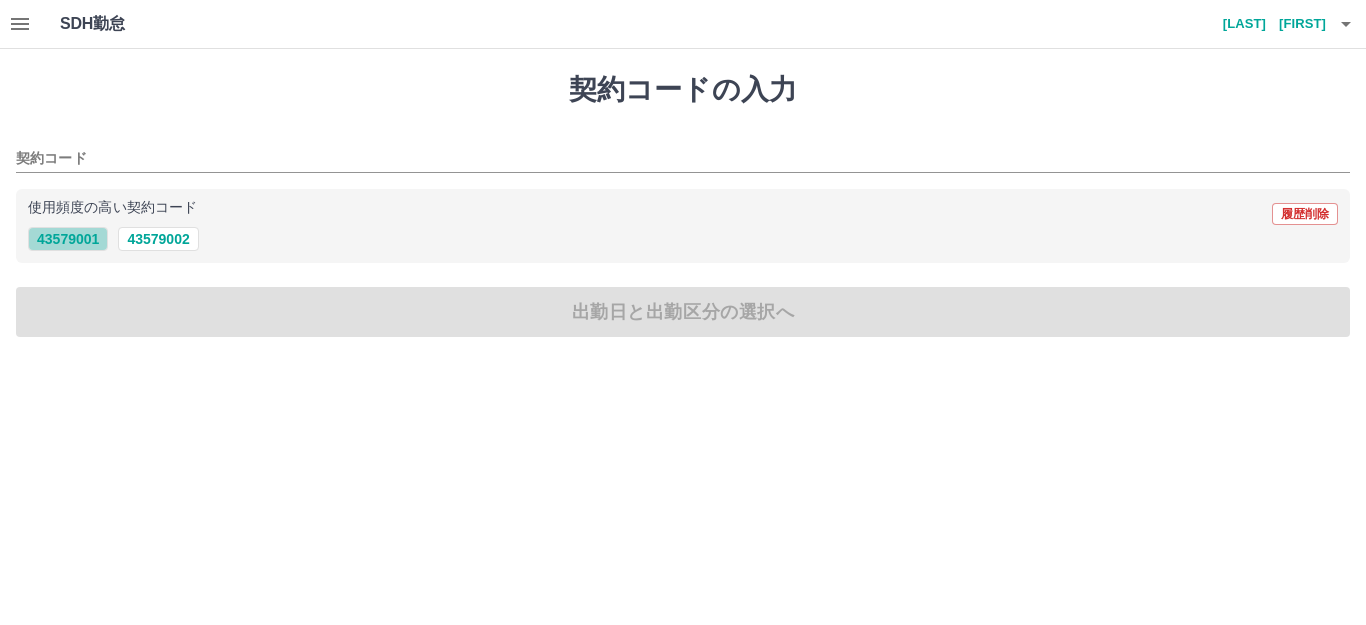 click on "43579001" at bounding box center [68, 239] 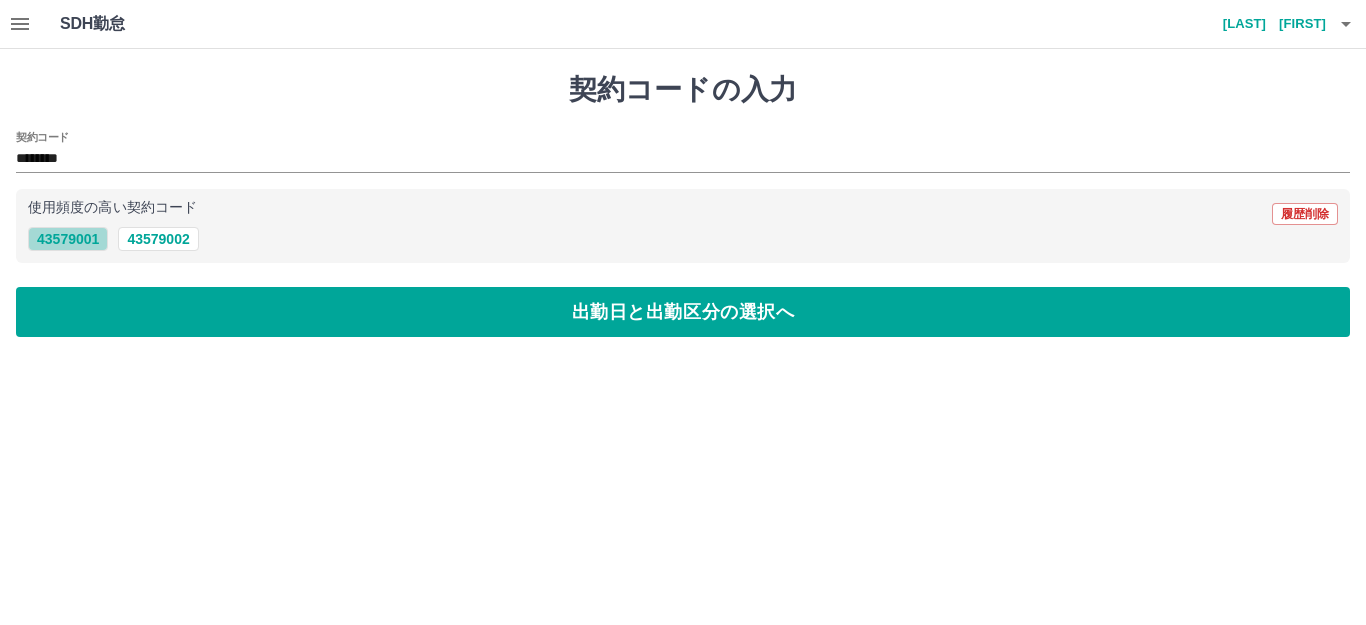 click on "43579001" at bounding box center (68, 239) 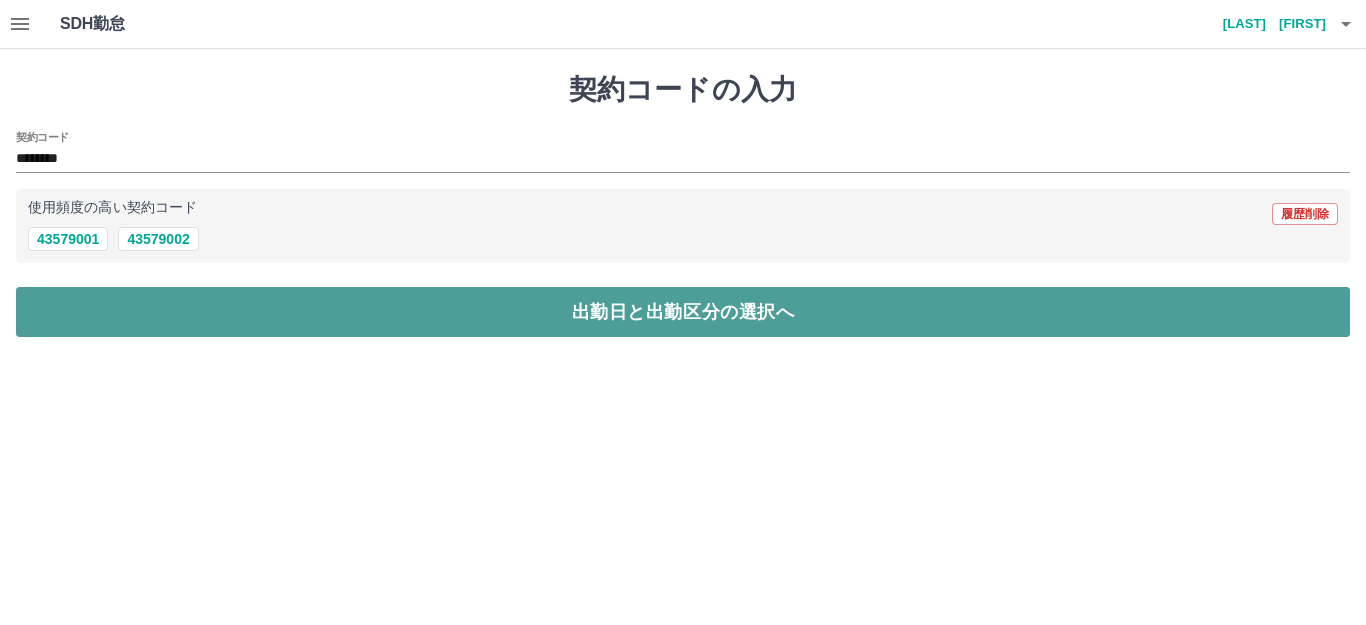 click on "出勤日と出勤区分の選択へ" at bounding box center (683, 312) 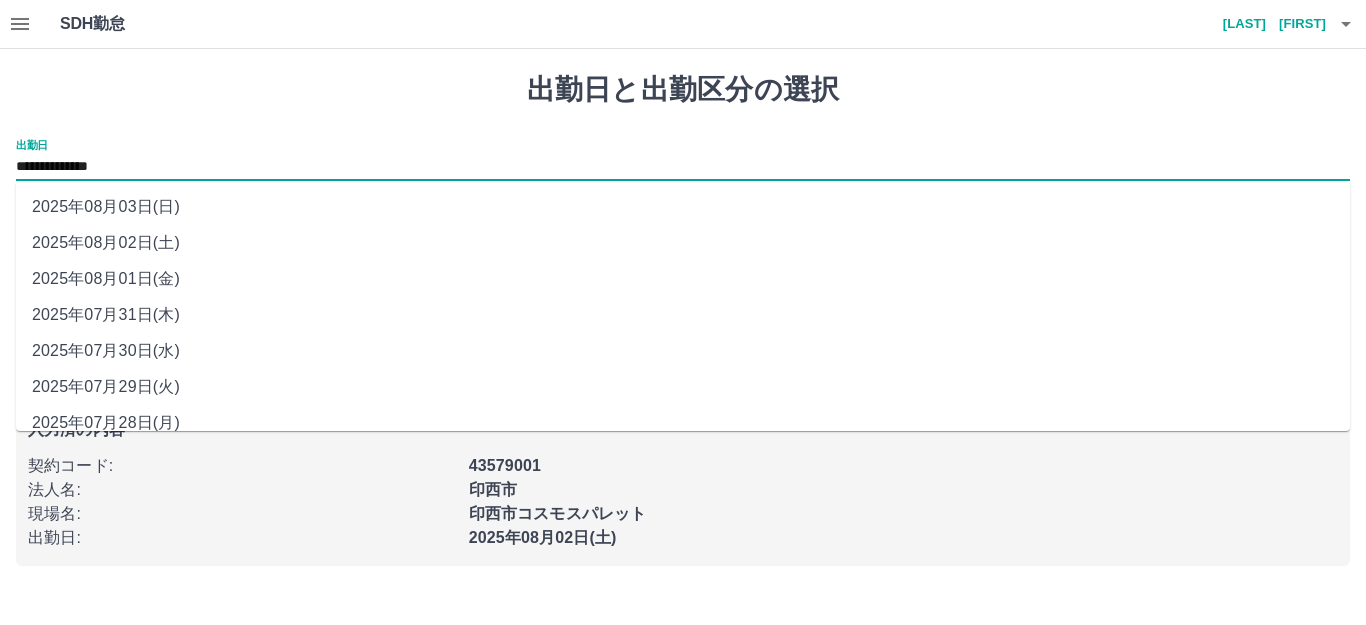 click on "**********" at bounding box center (683, 167) 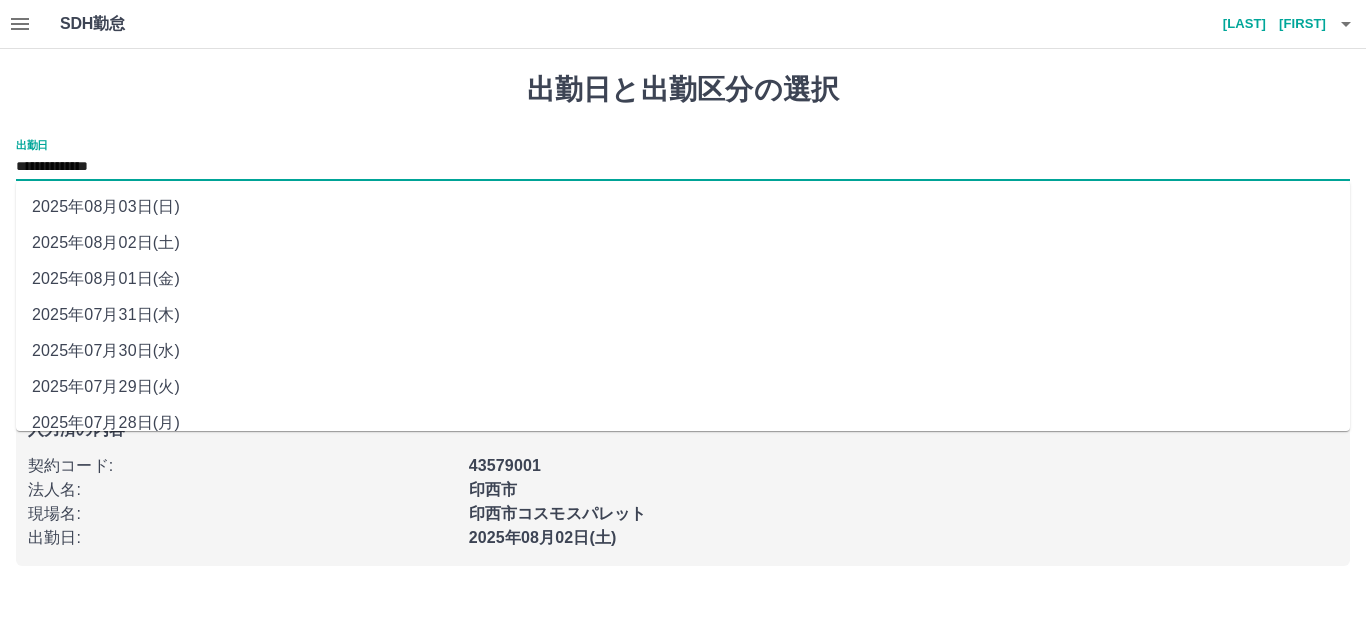 click on "2025年08月03日(日)" at bounding box center [683, 207] 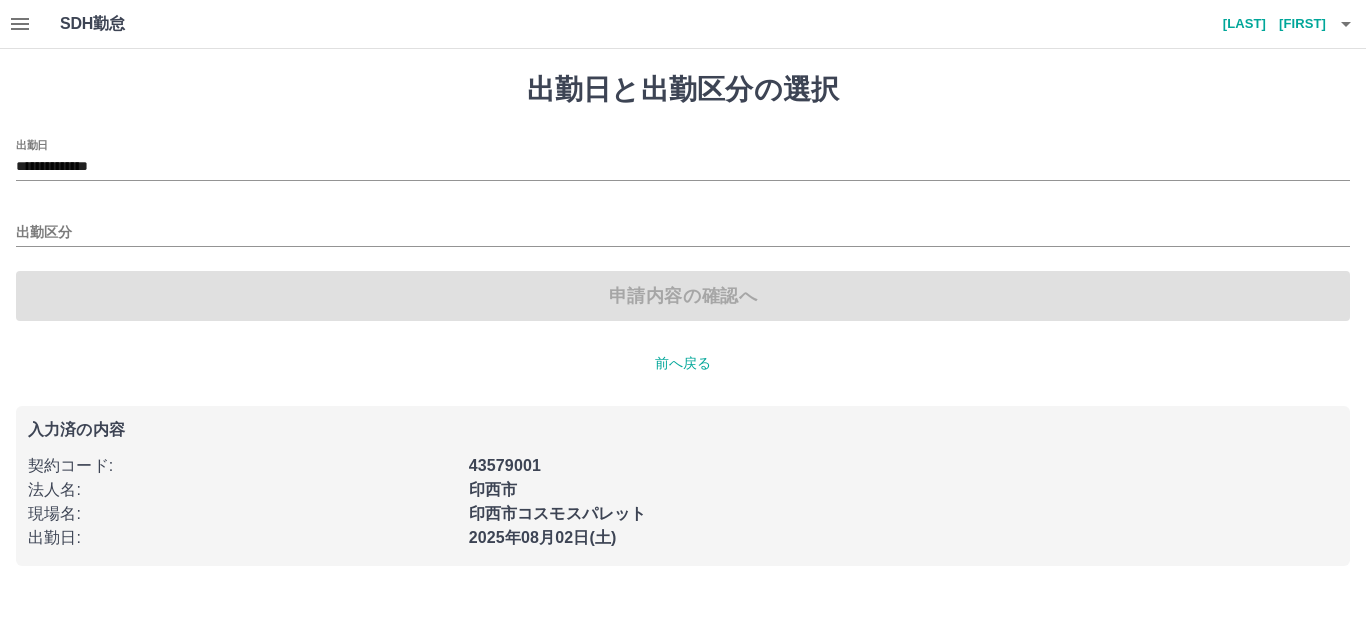 click on "申請内容の確認へ" at bounding box center (683, 296) 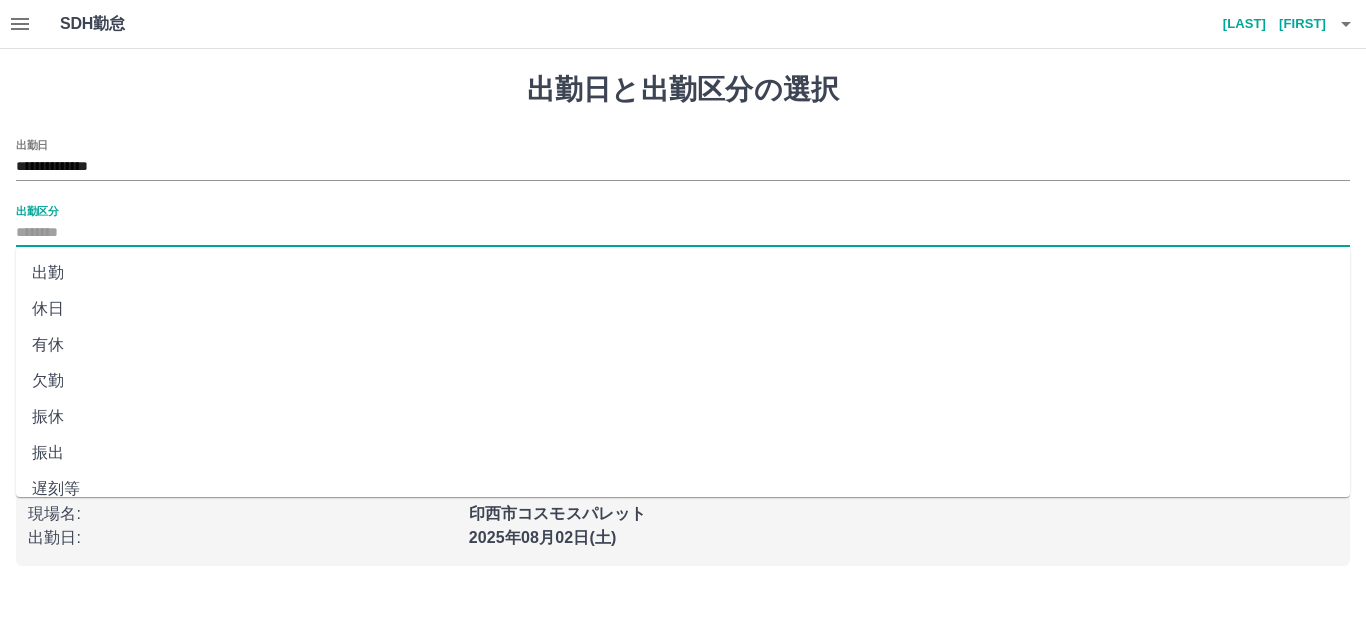 click on "出勤区分" at bounding box center [683, 233] 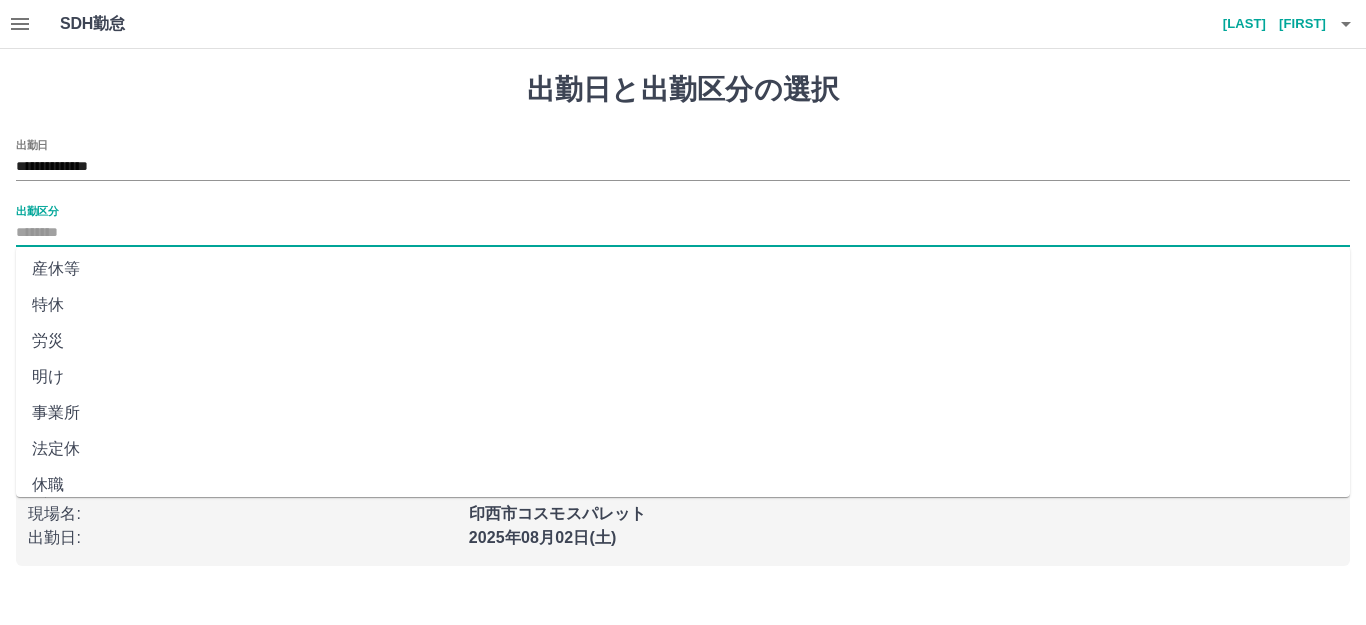 scroll, scrollTop: 414, scrollLeft: 0, axis: vertical 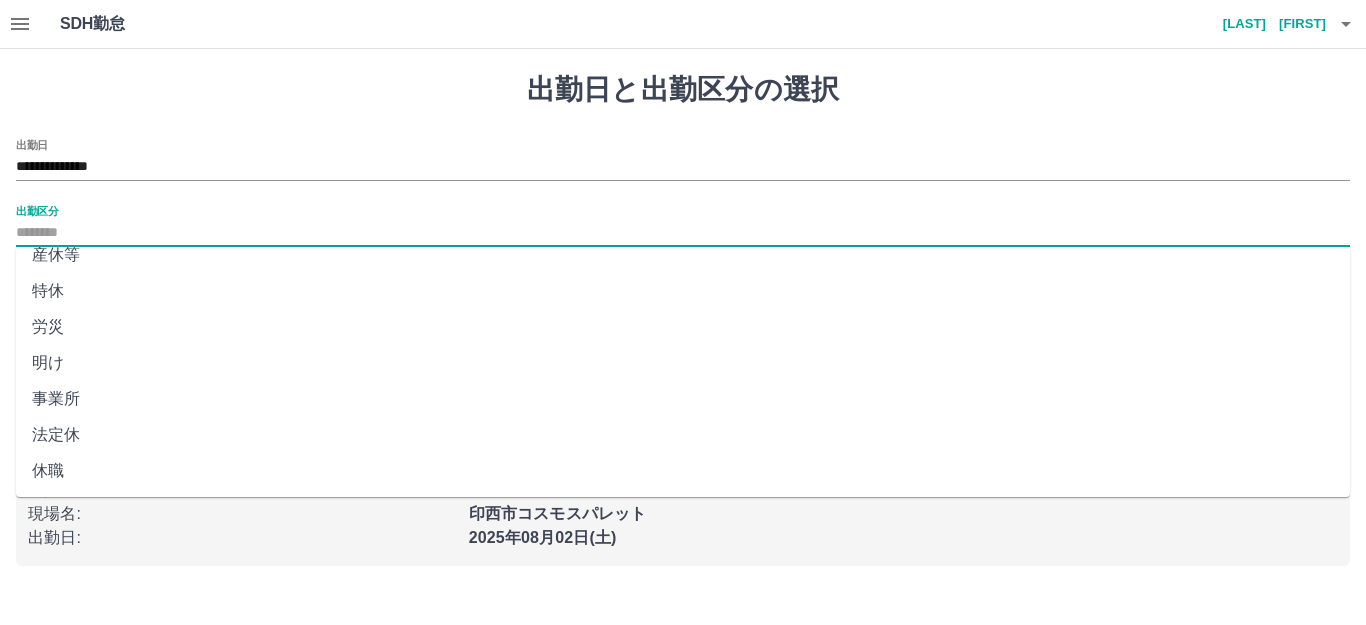 click on "法定休" at bounding box center [683, 435] 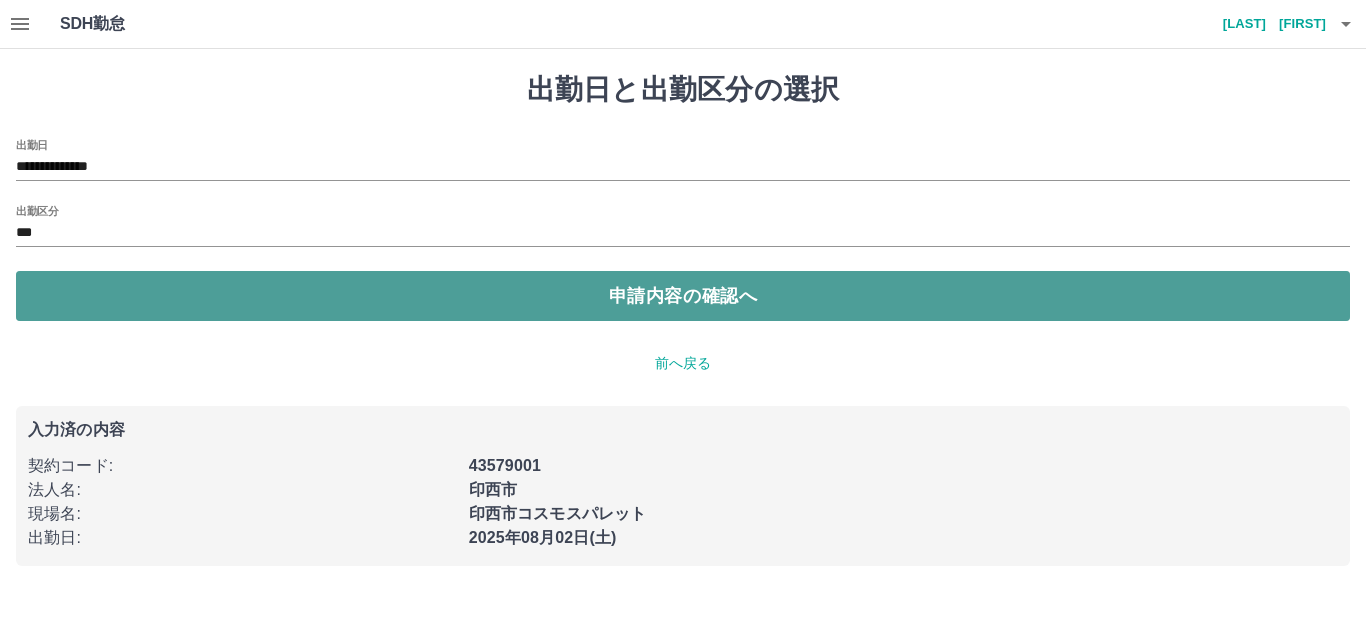 click on "申請内容の確認へ" at bounding box center (683, 296) 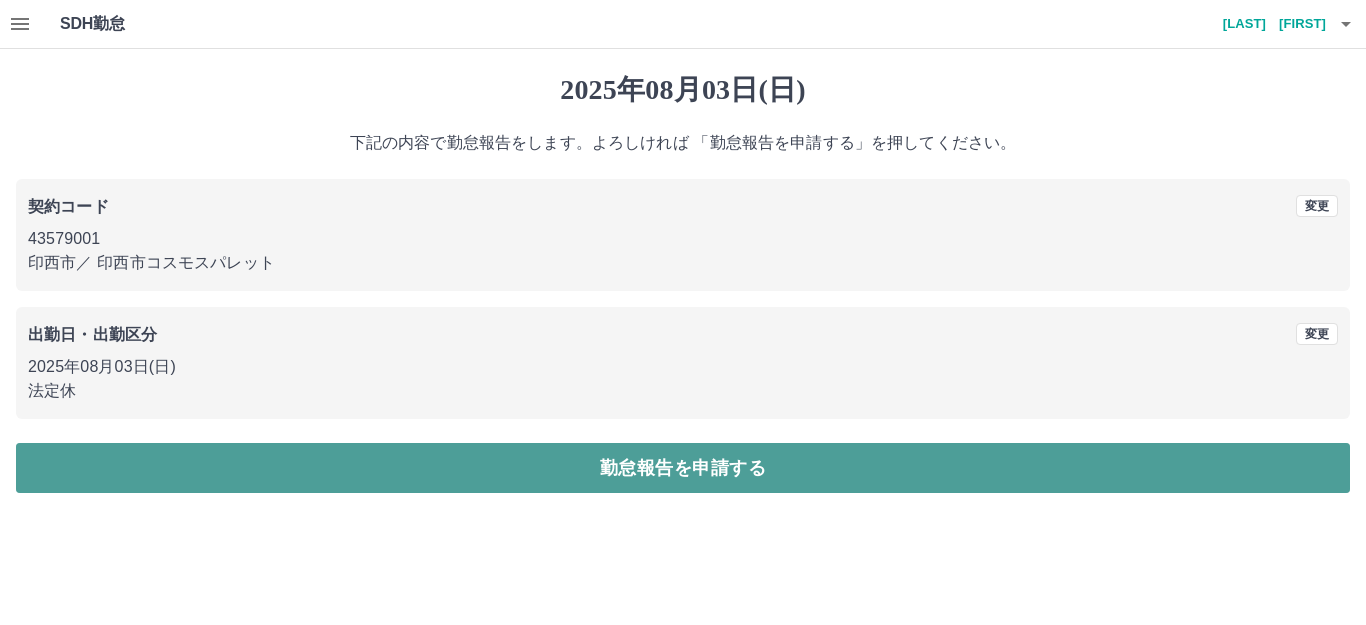 click on "勤怠報告を申請する" at bounding box center (683, 468) 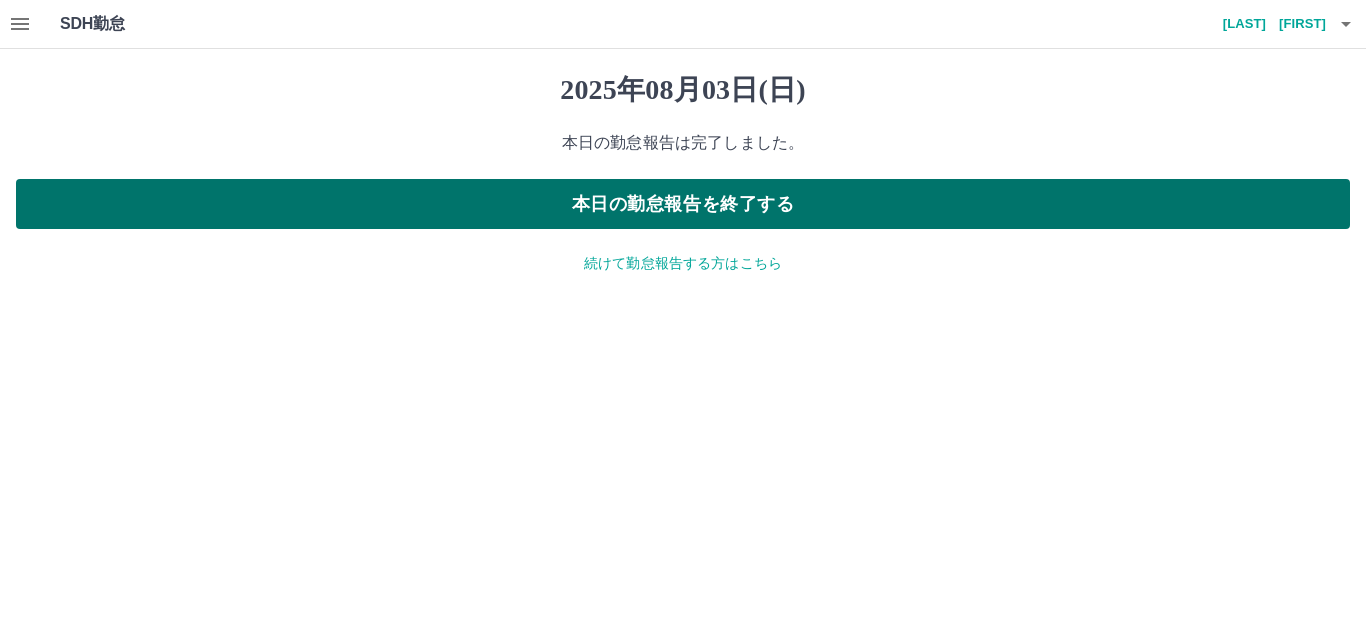click on "本日の勤怠報告を終了する" at bounding box center [683, 204] 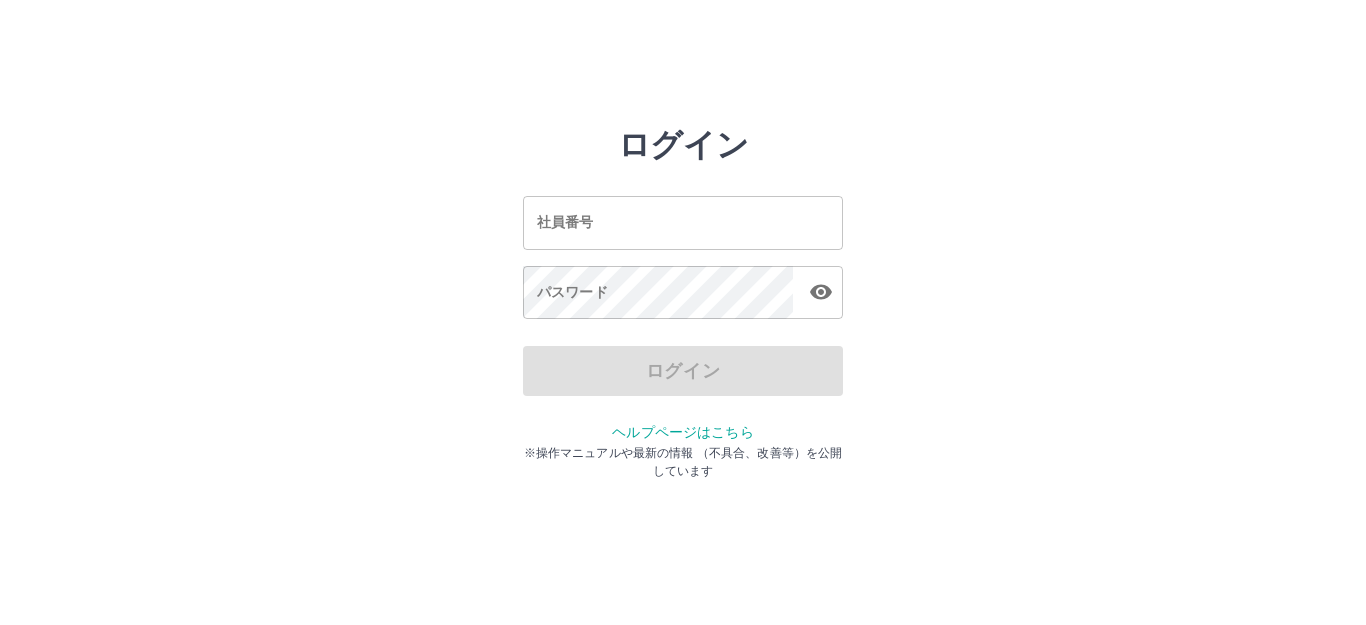 scroll, scrollTop: 0, scrollLeft: 0, axis: both 